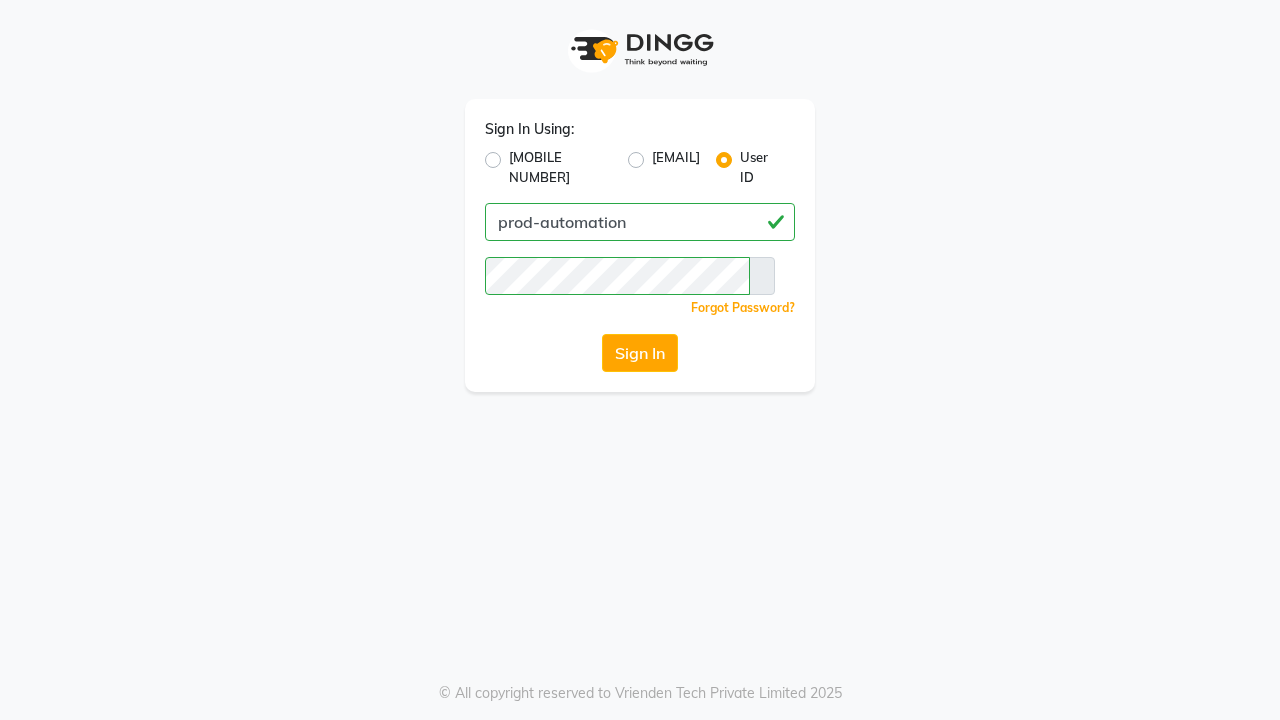 scroll, scrollTop: 0, scrollLeft: 0, axis: both 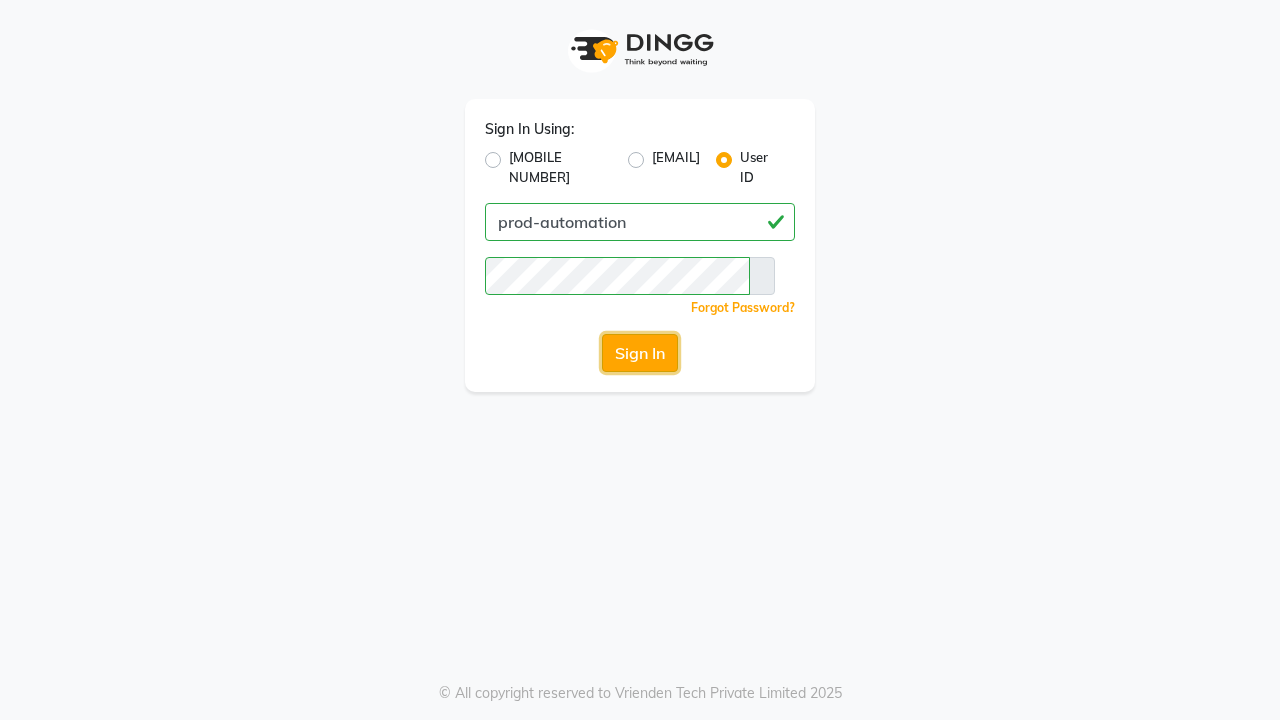 click on "Sign In" at bounding box center (640, 353) 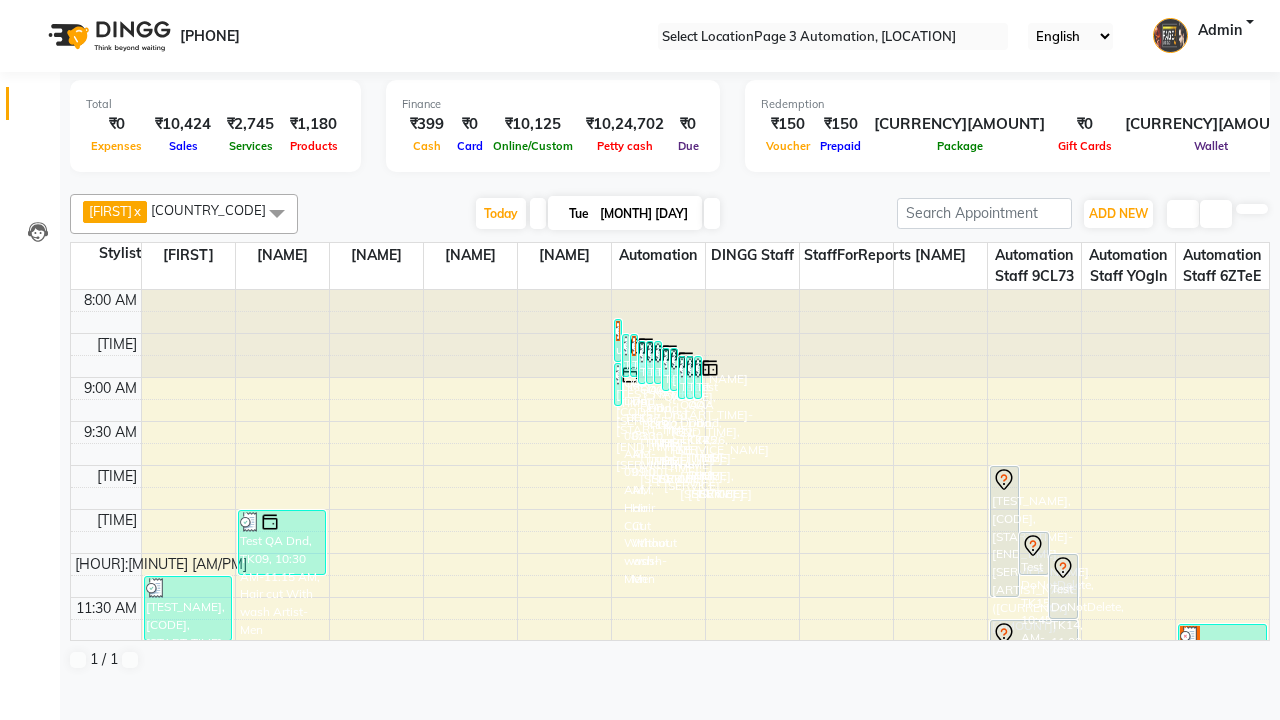 click at bounding box center [31, 8] 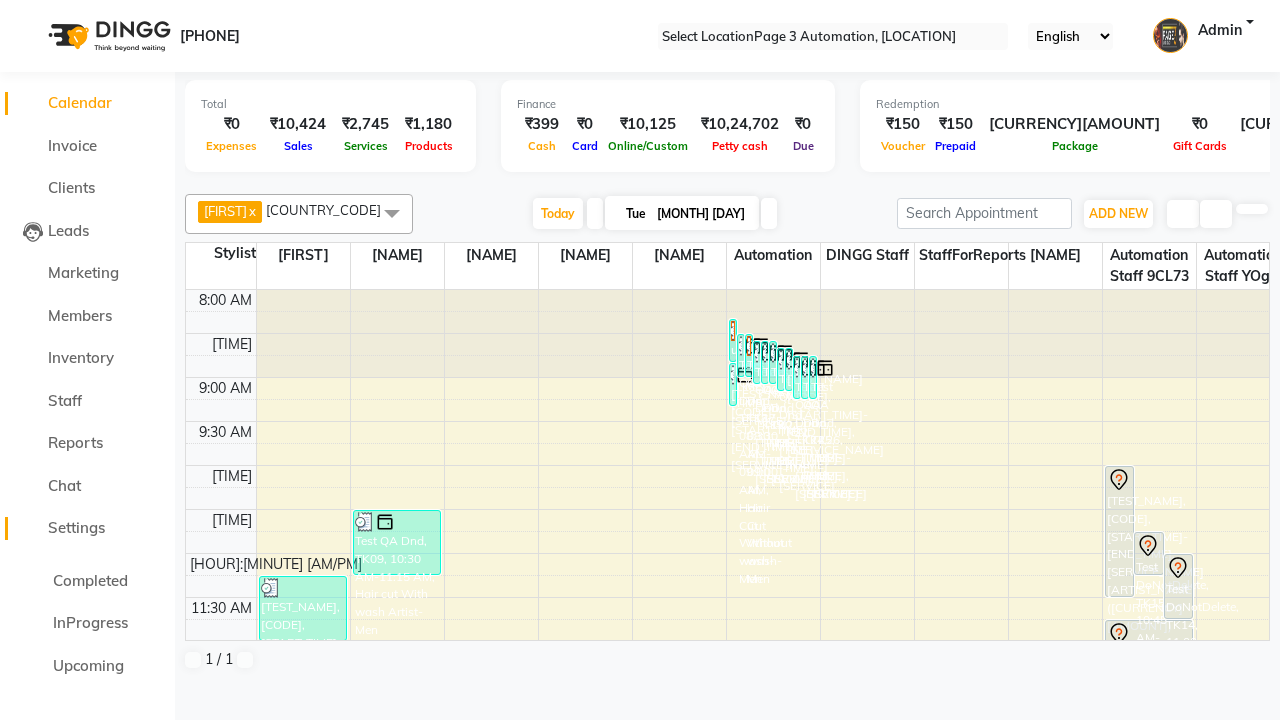 click on "Settings" at bounding box center [76, 527] 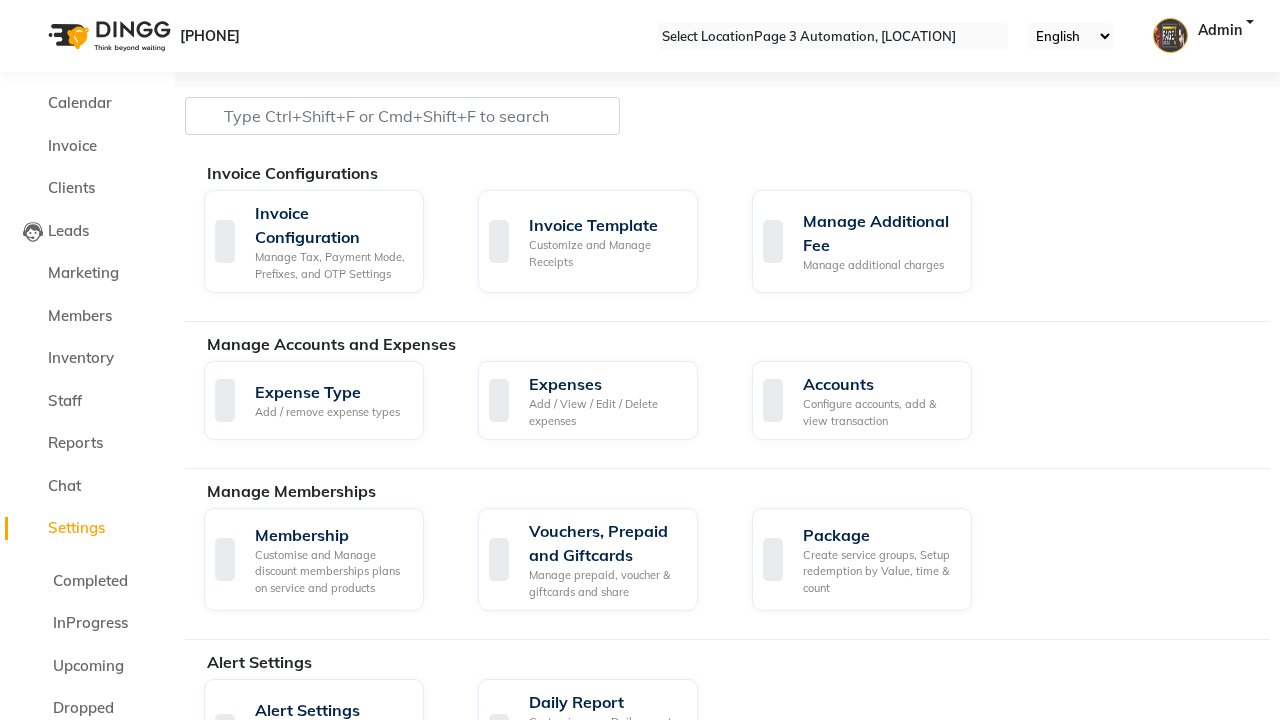 click at bounding box center (31, 8) 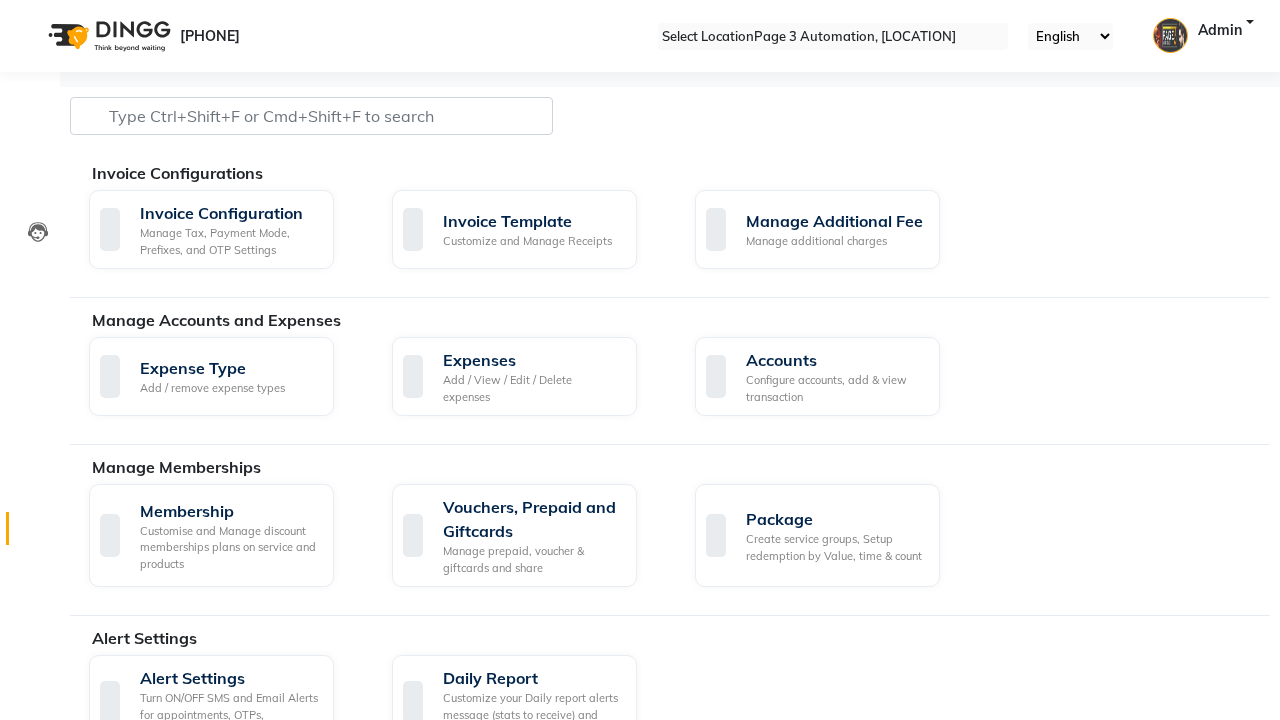 click at bounding box center [38, 533] 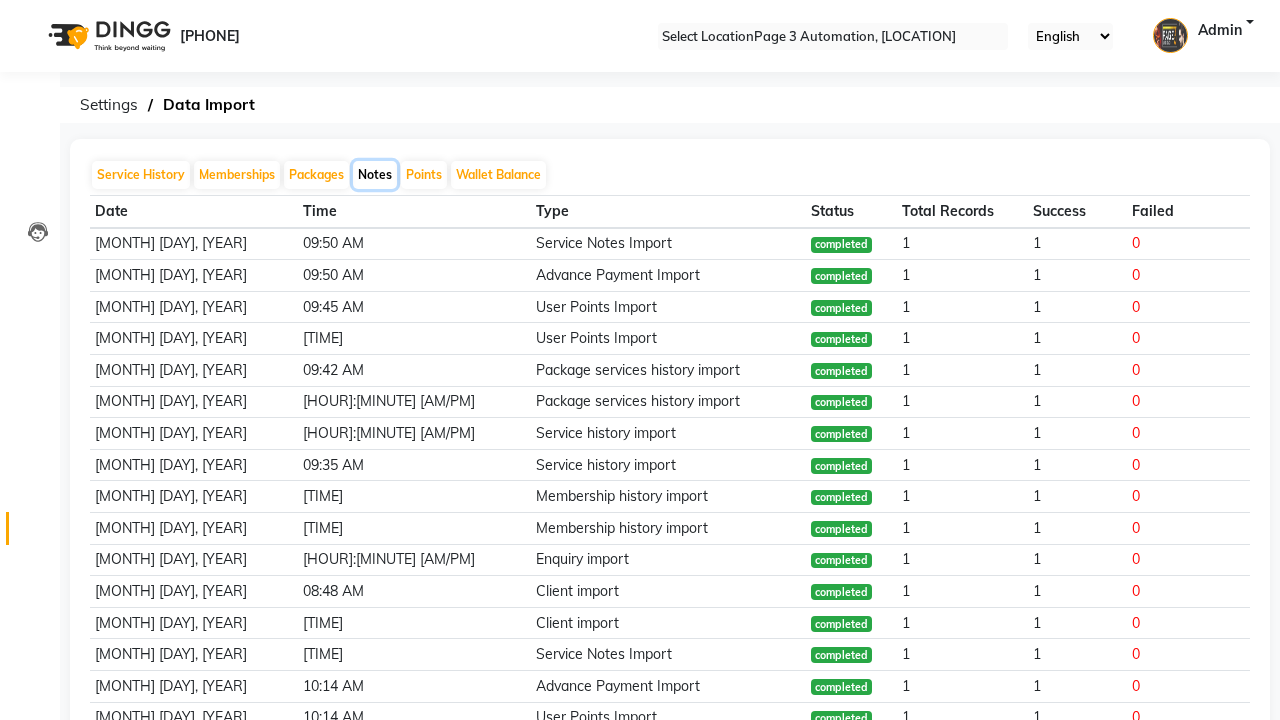 click on "Notes" at bounding box center (375, 175) 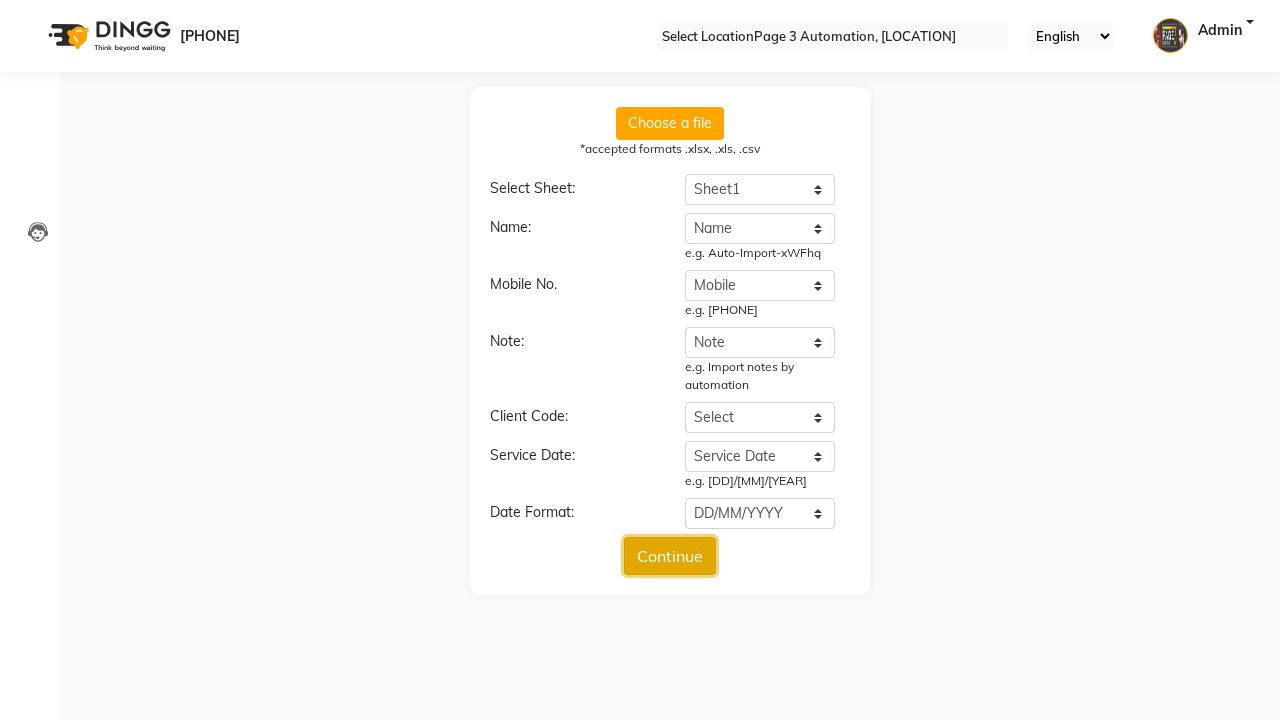 click on "Continue" at bounding box center (670, 556) 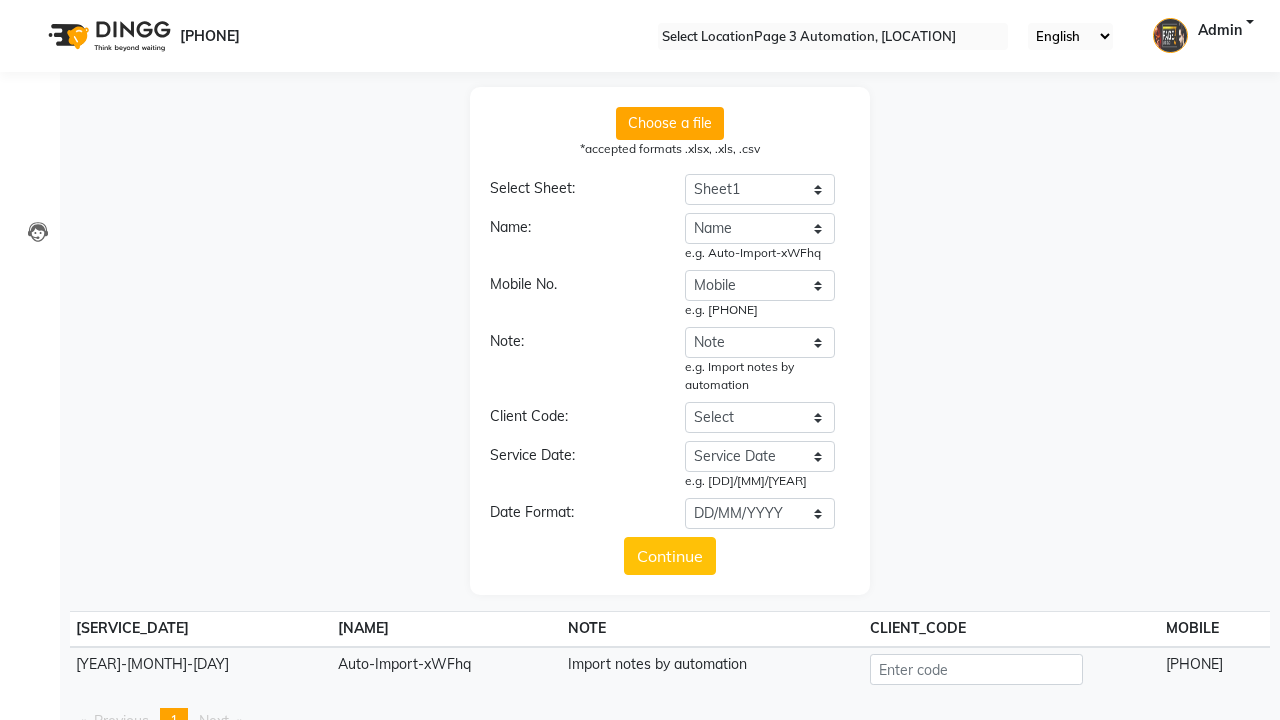 click on "Upload" at bounding box center (670, 770) 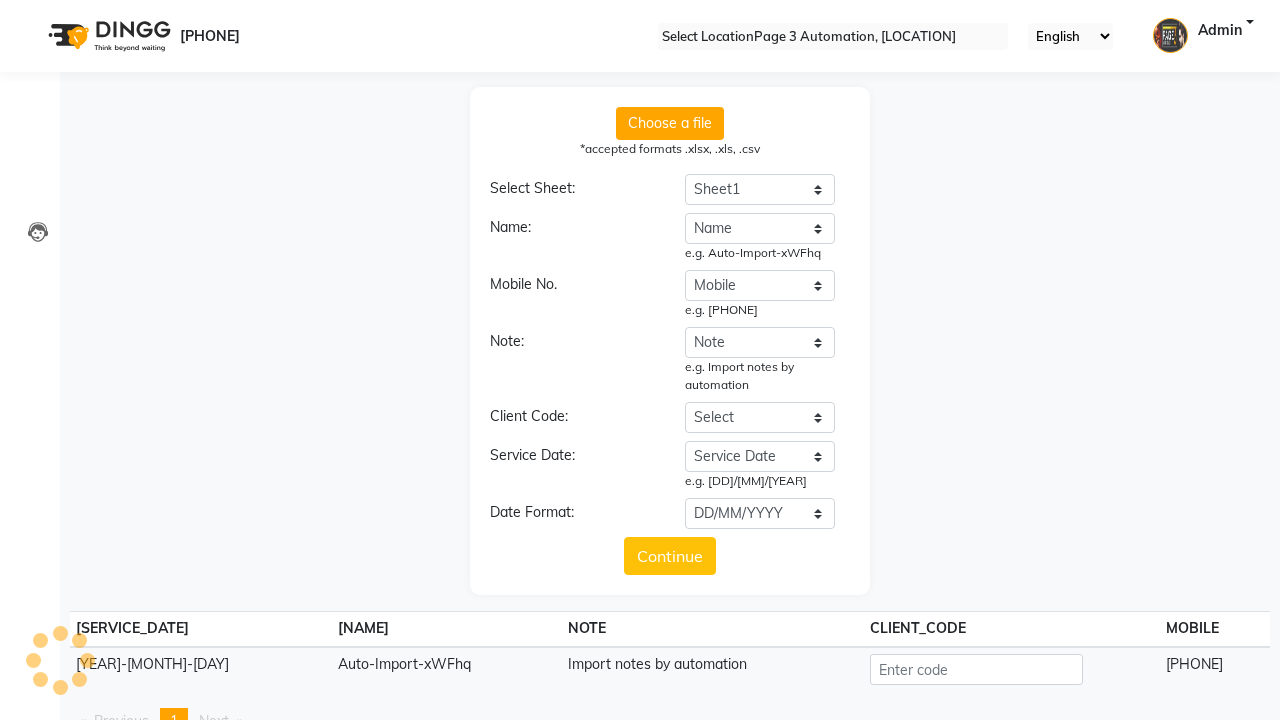scroll, scrollTop: 97, scrollLeft: 0, axis: vertical 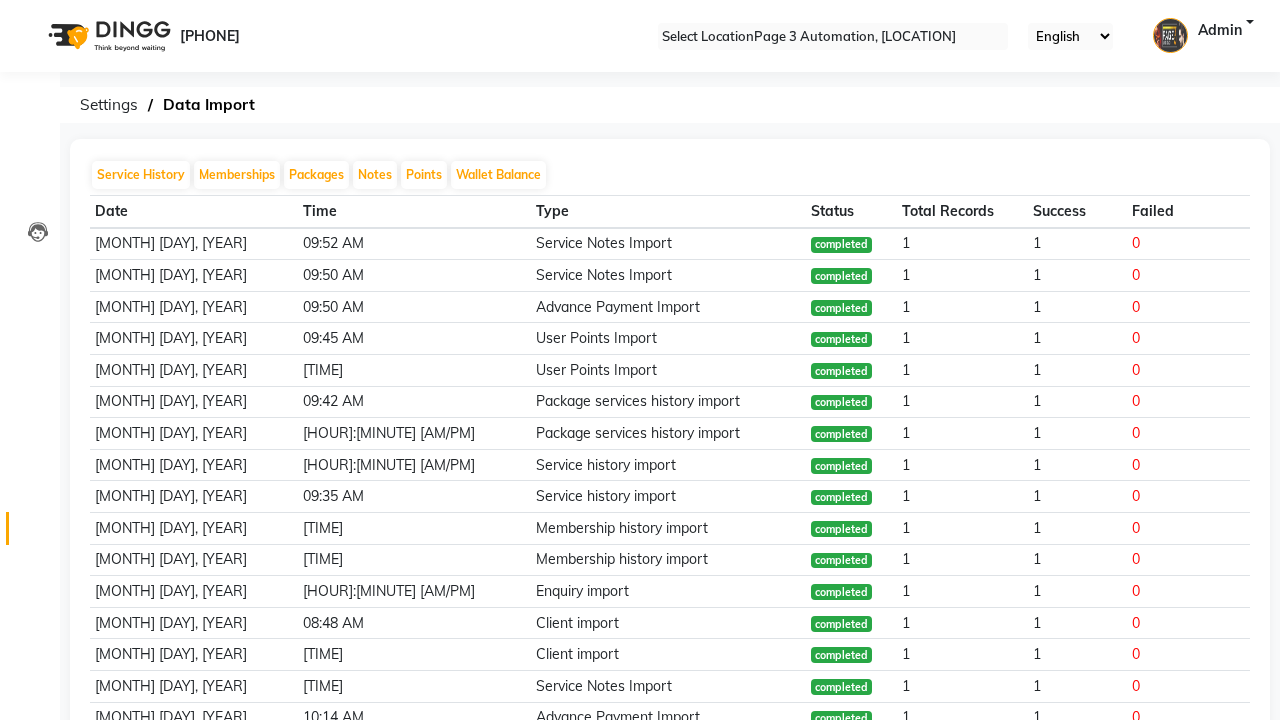 click on "Service notes import completed. Successfully processed 1 out of 1 records." at bounding box center (640, 25473) 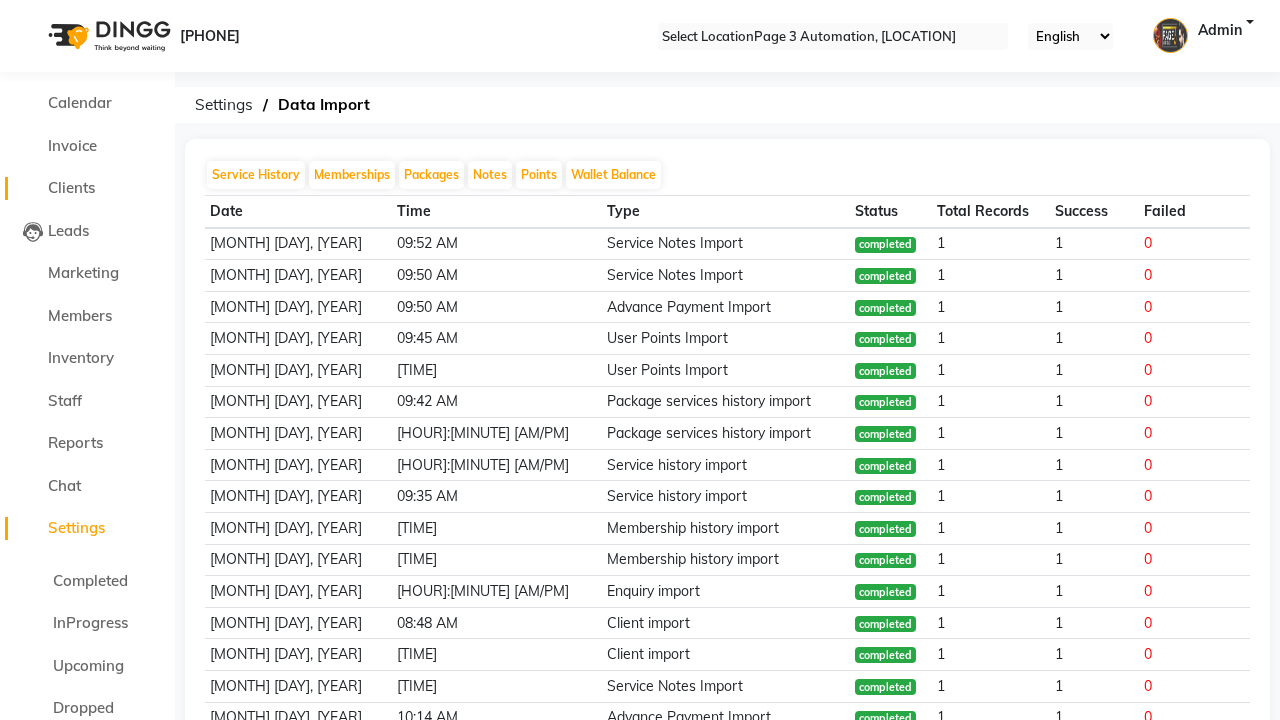 click on "Clients" at bounding box center (71, 187) 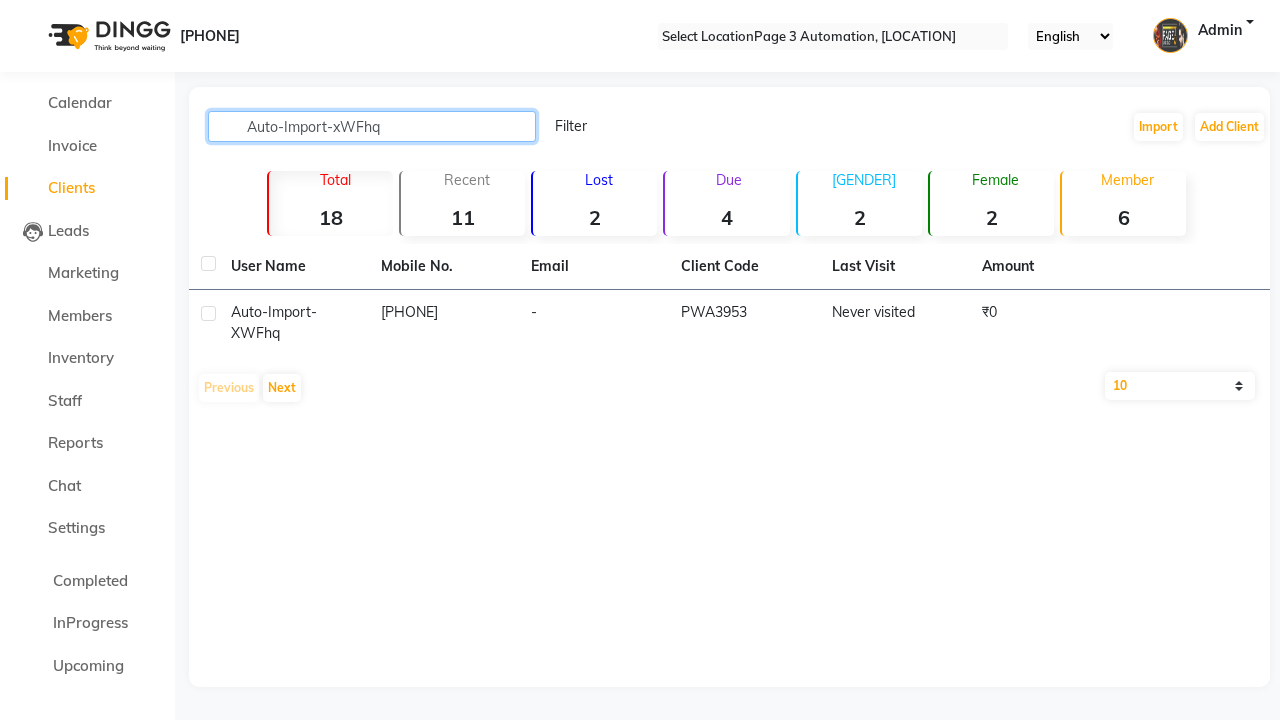 type on "Auto-Import-xWFhq" 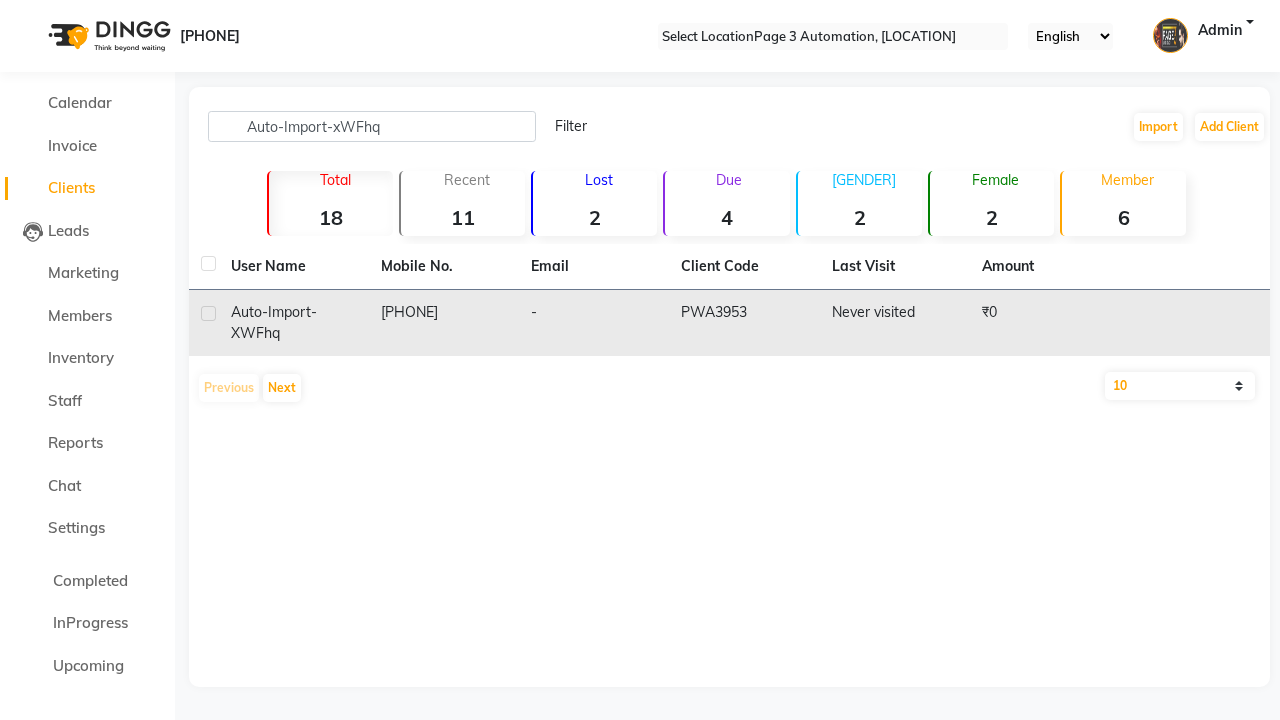 click on "PWA3953" at bounding box center (744, 323) 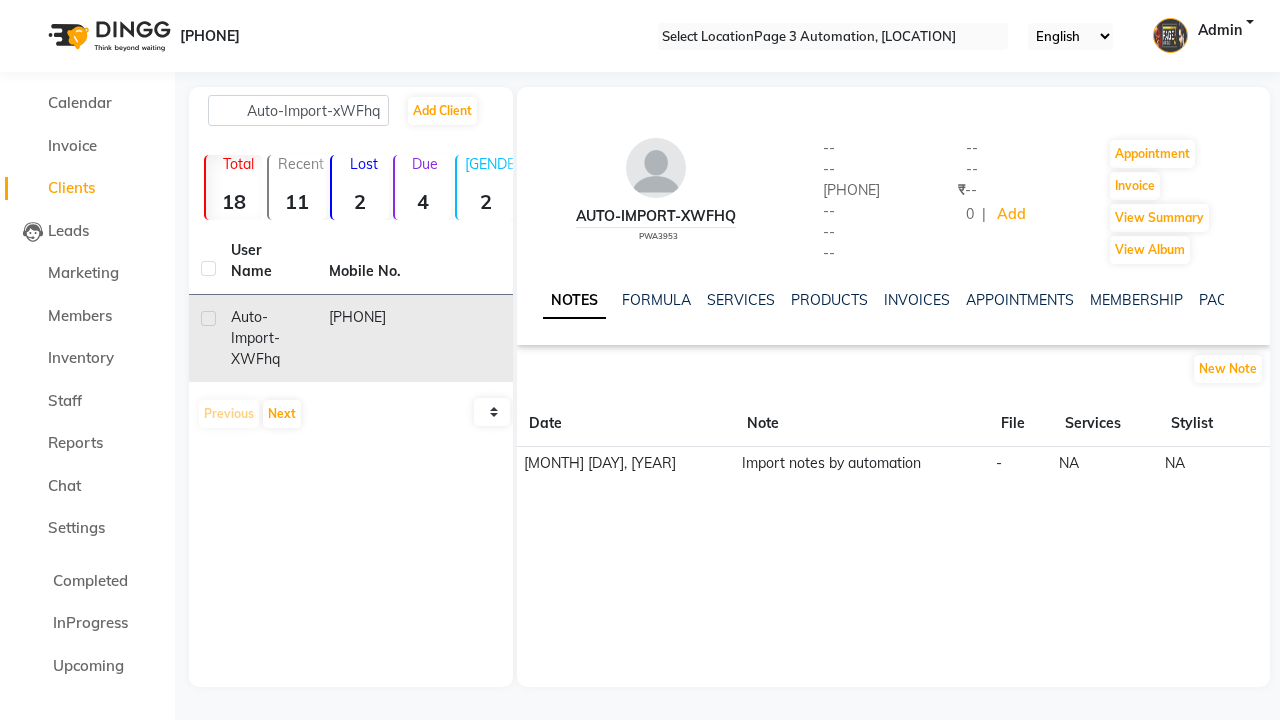 click on "NOTES" at bounding box center (574, 301) 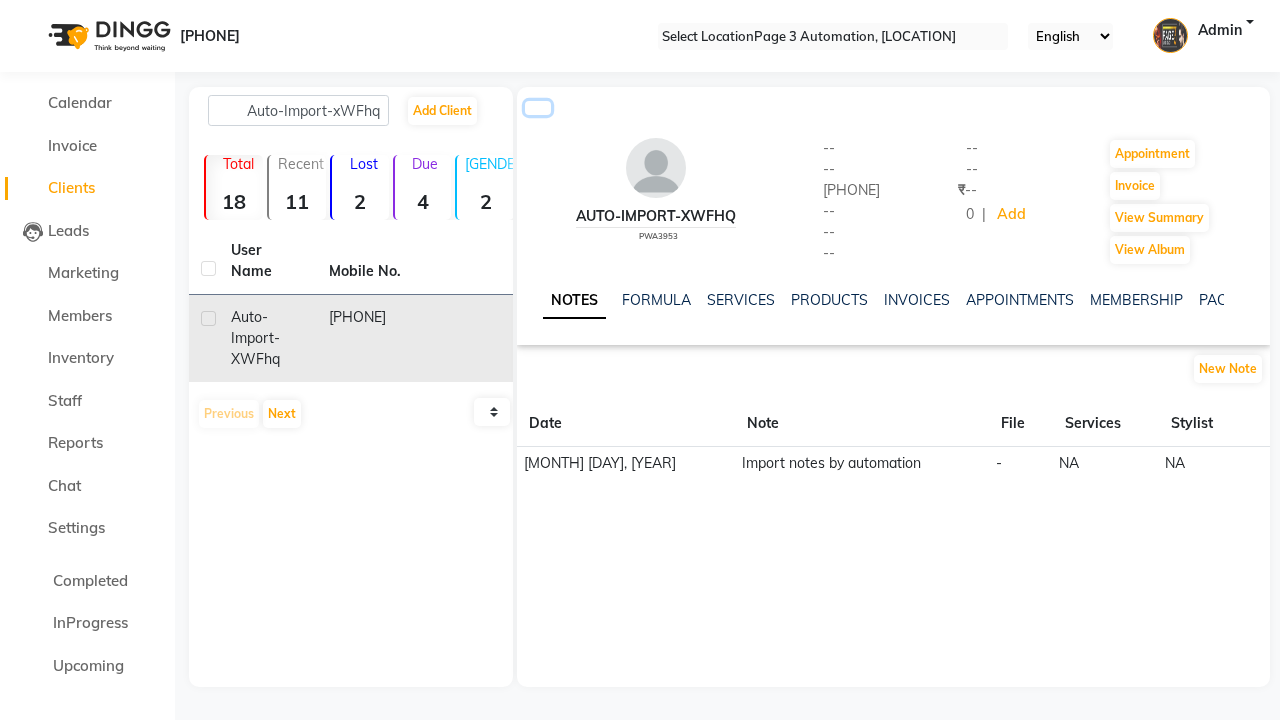 click at bounding box center [538, 108] 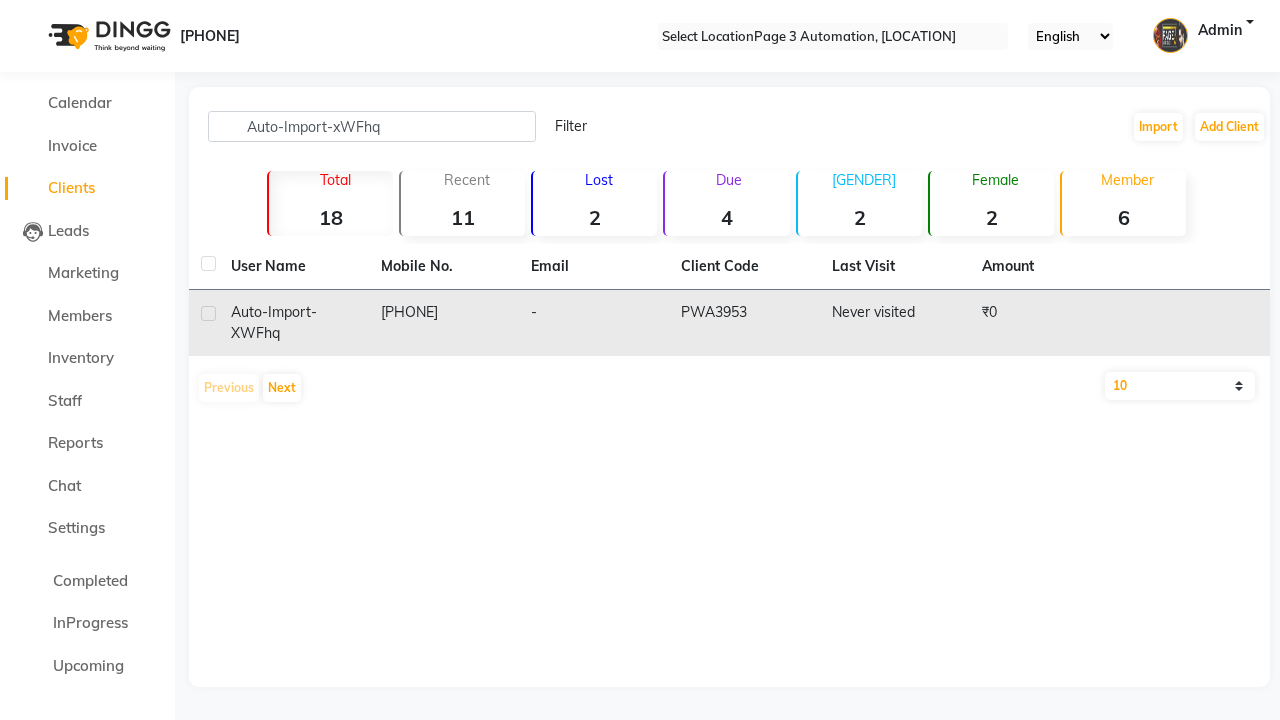 click at bounding box center (208, 313) 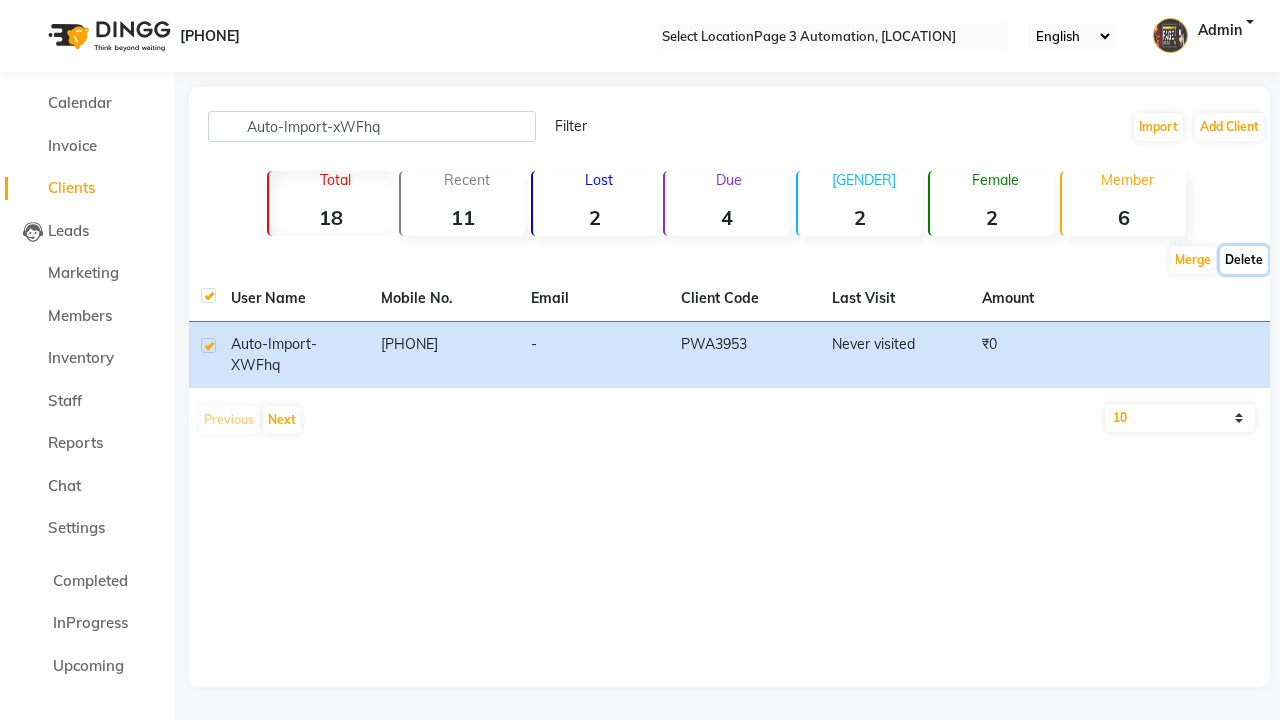 click on "Delete" at bounding box center [1193, 260] 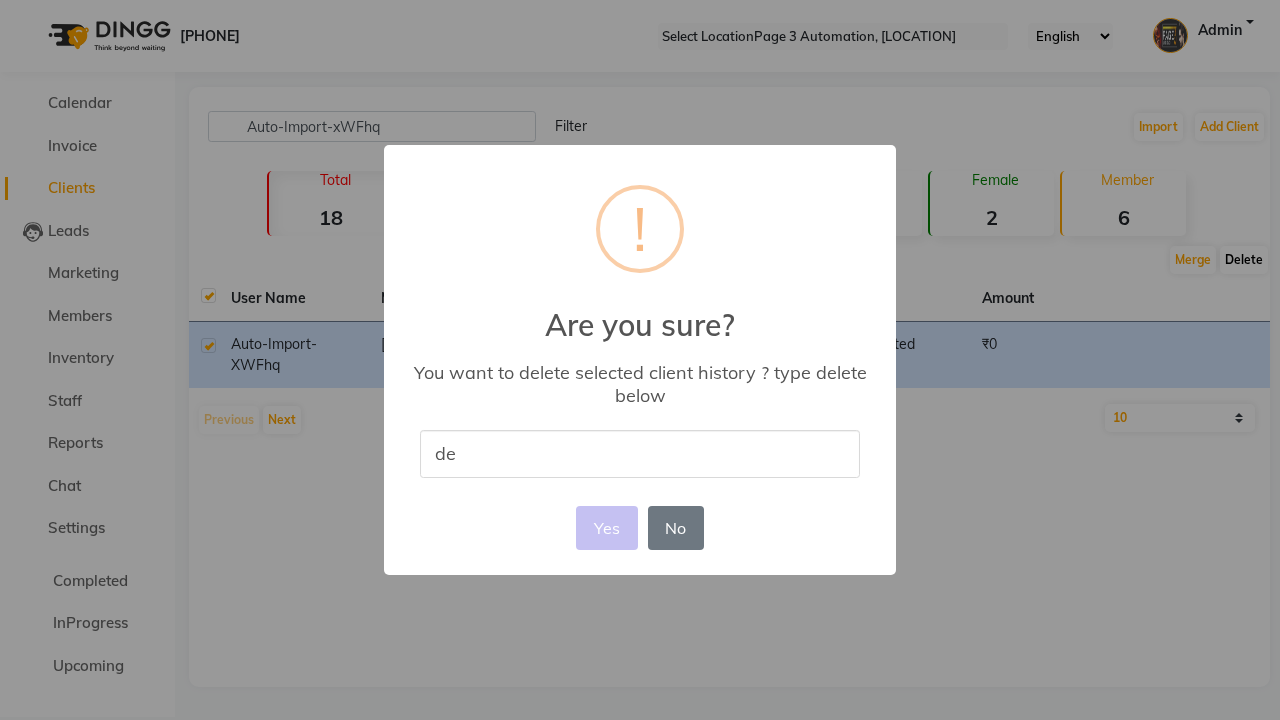 type on "del" 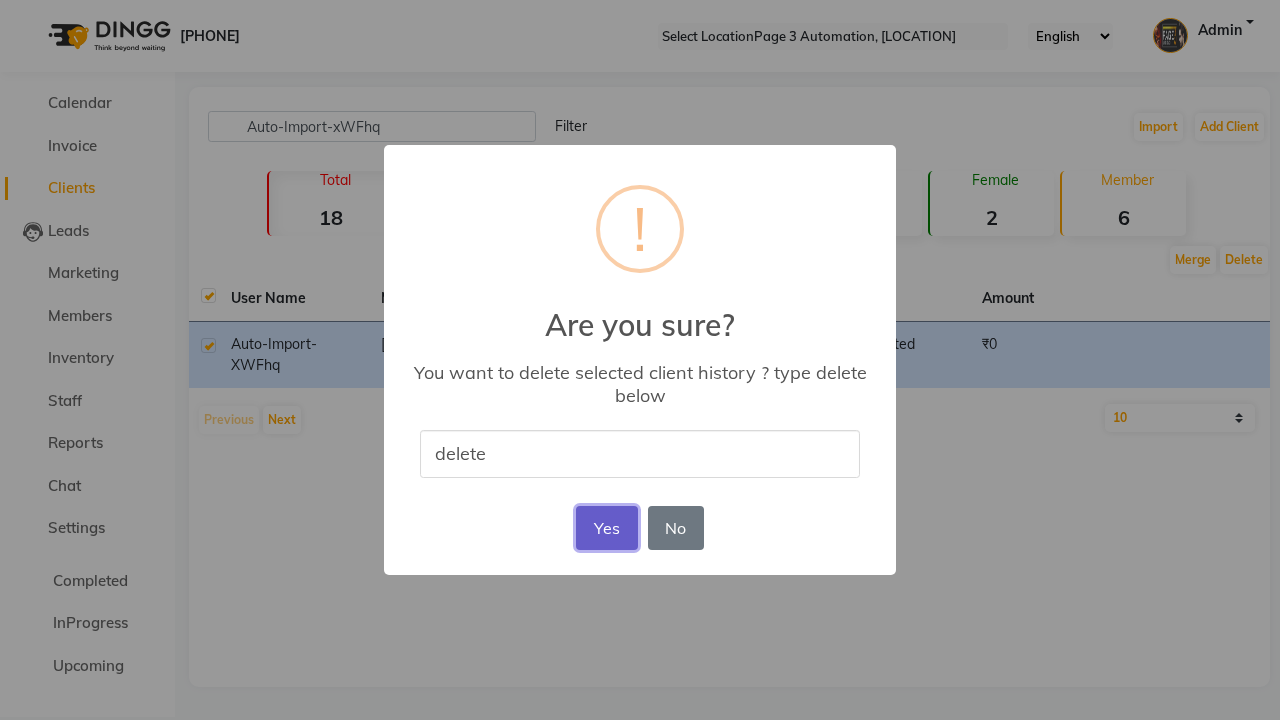 click on "Yes" at bounding box center (606, 528) 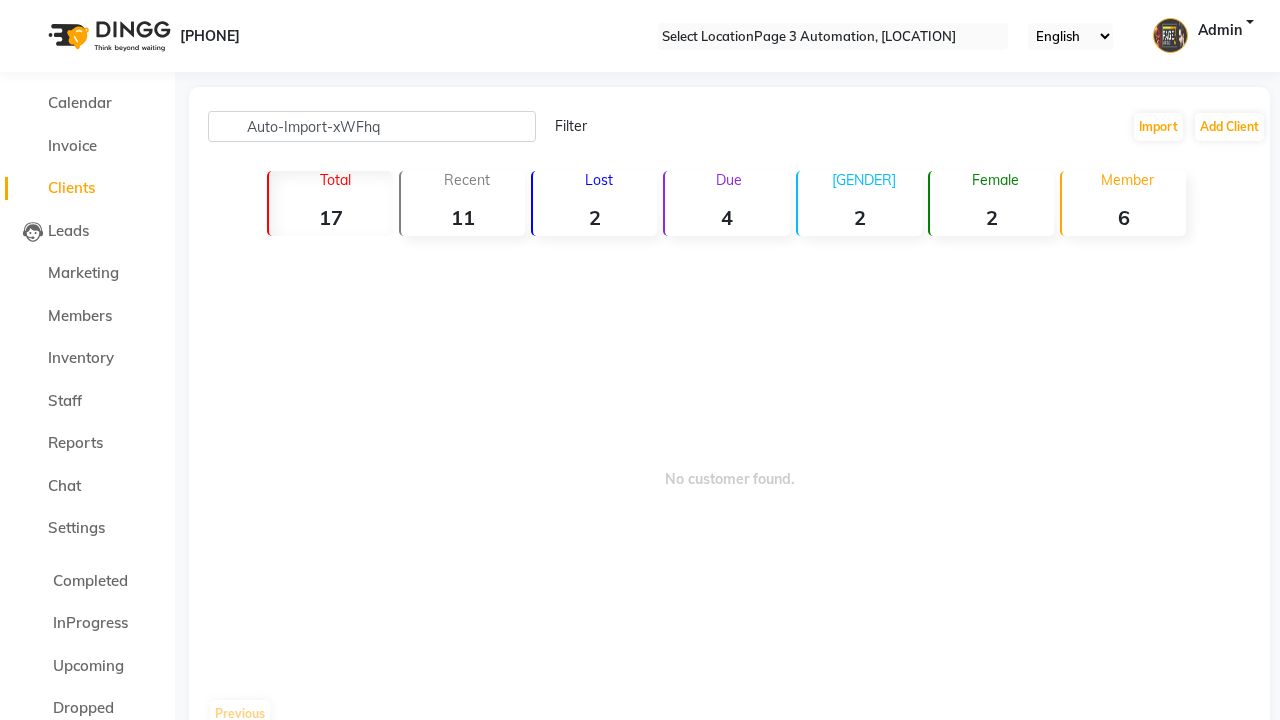 click on "User history remove successfully." at bounding box center (640, 795) 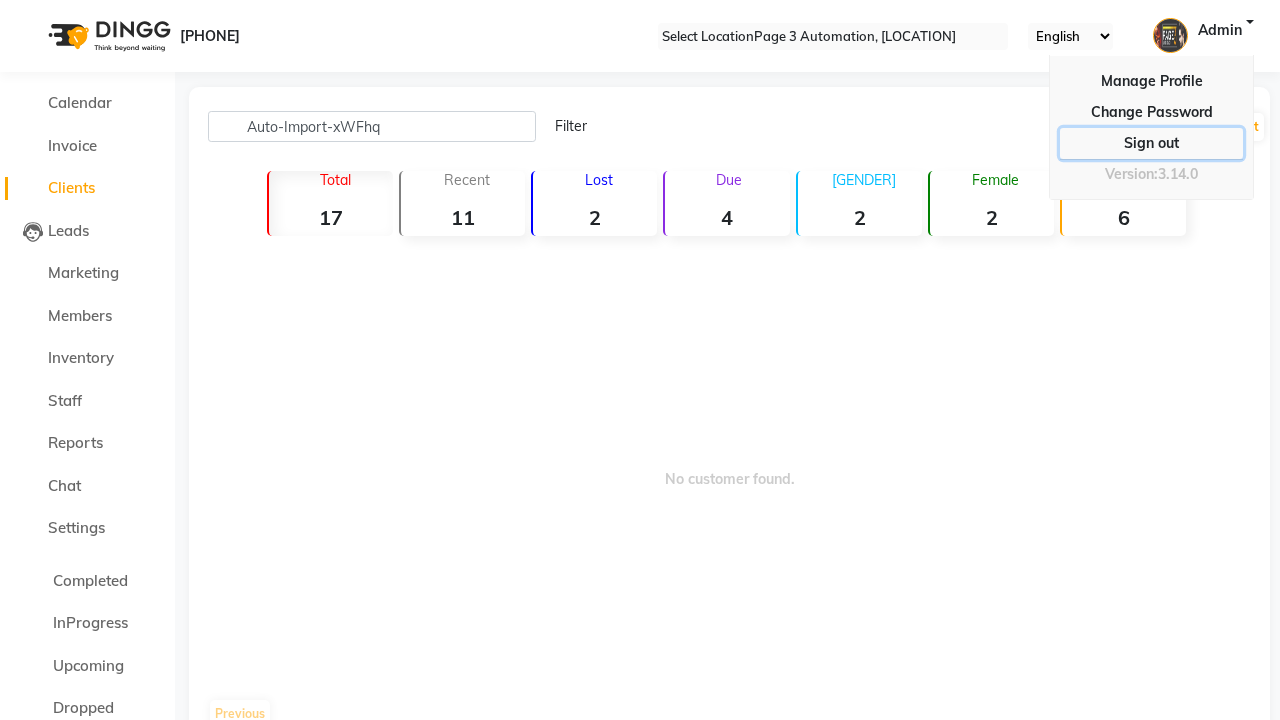click on "Sign out" at bounding box center [1151, 112] 